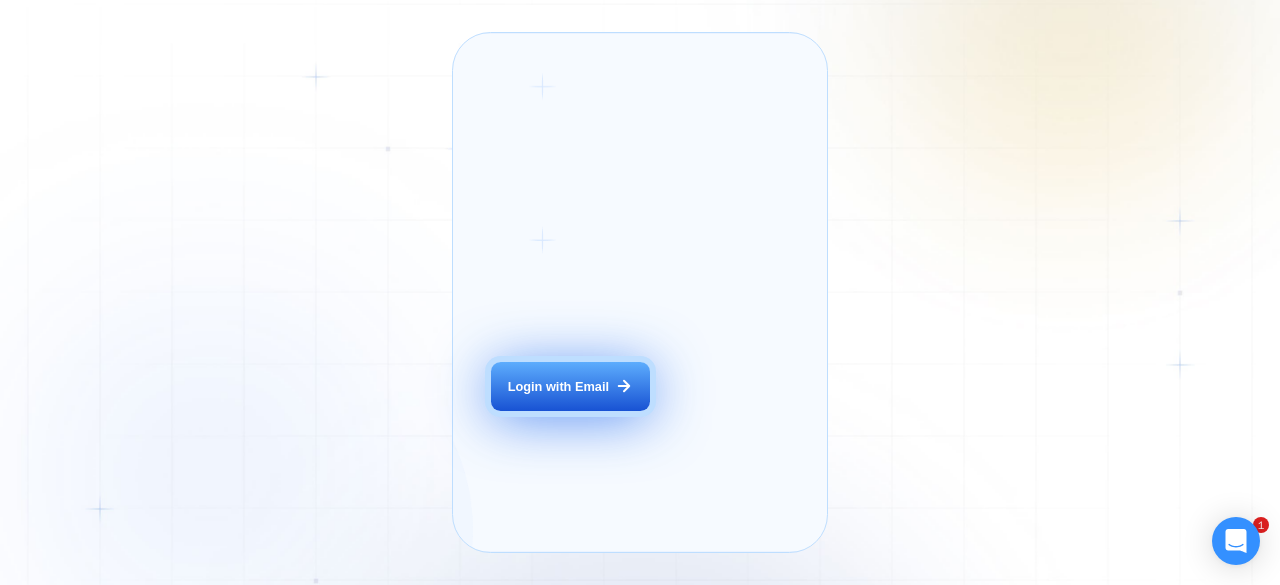 click on "Login with Email" at bounding box center (570, 387) 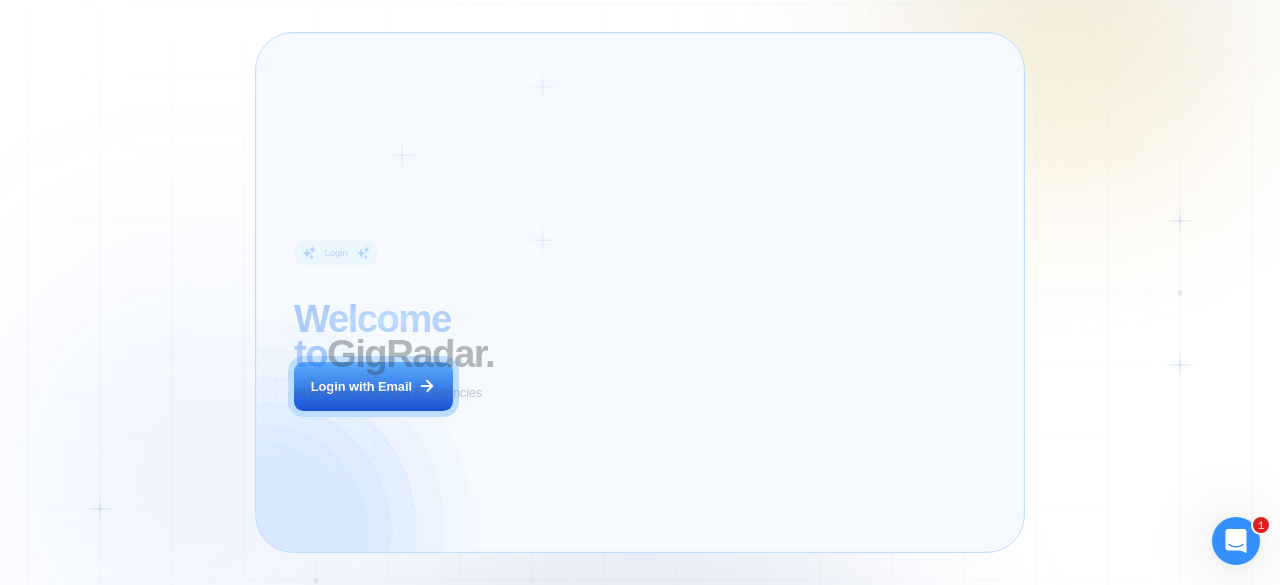 scroll, scrollTop: 0, scrollLeft: 0, axis: both 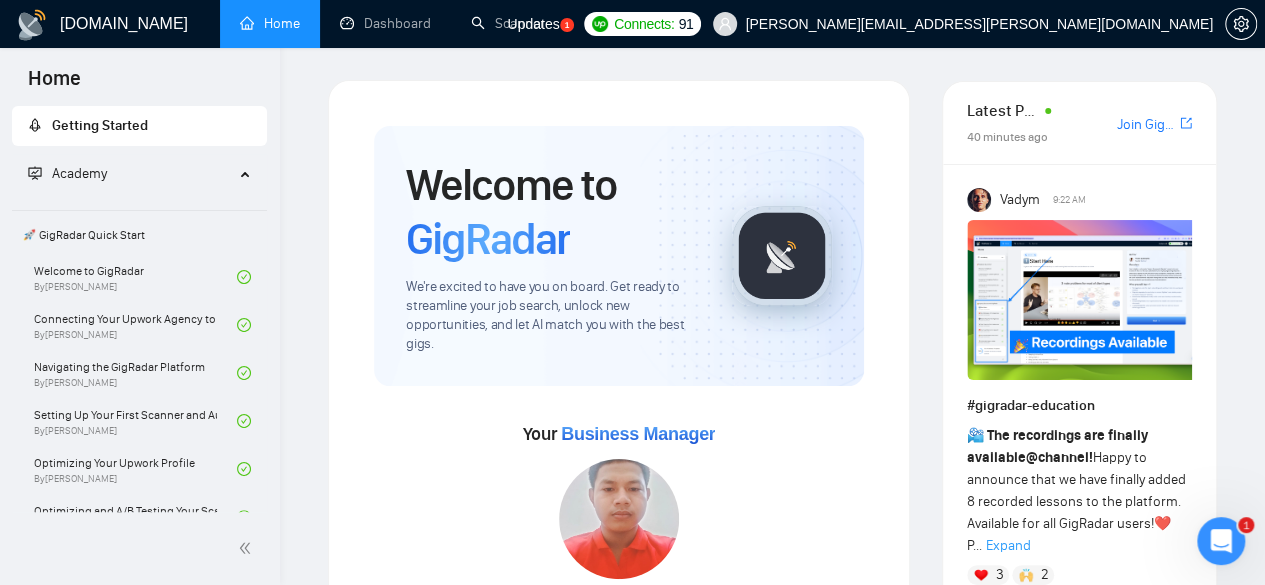 click on "Updates" at bounding box center [533, 24] 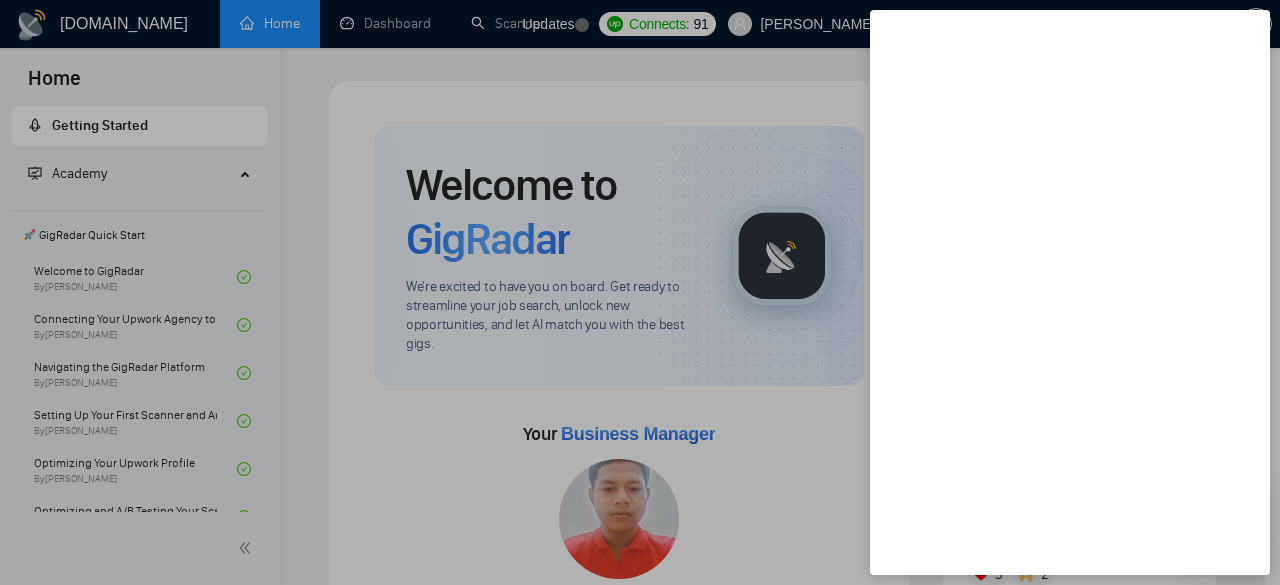 click at bounding box center [640, 292] 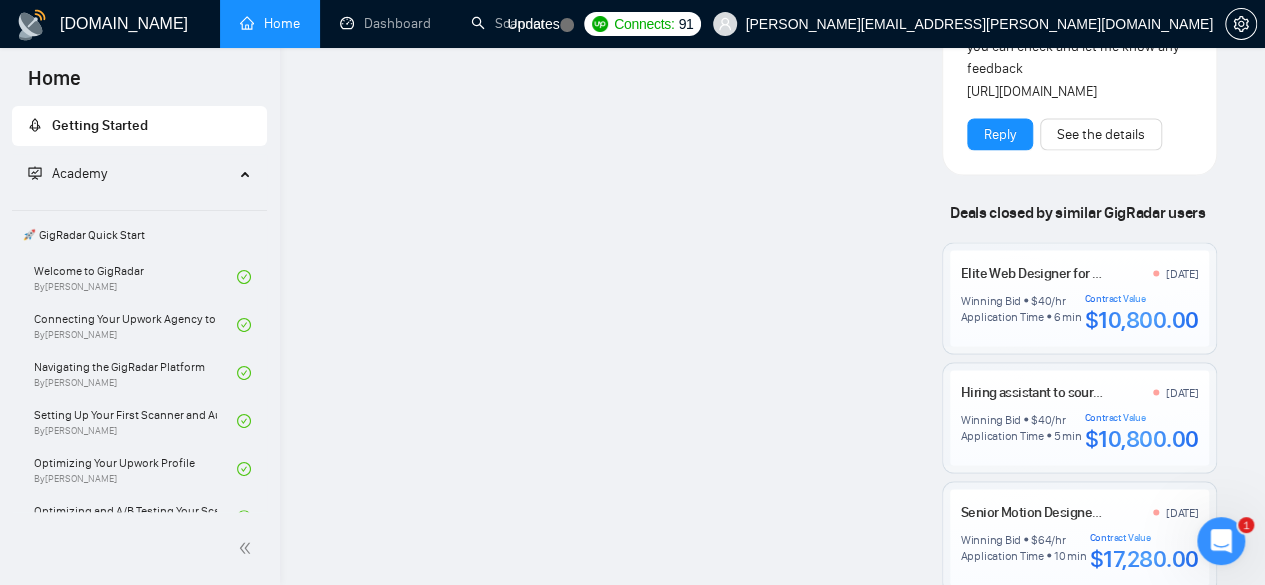 scroll, scrollTop: 1759, scrollLeft: 0, axis: vertical 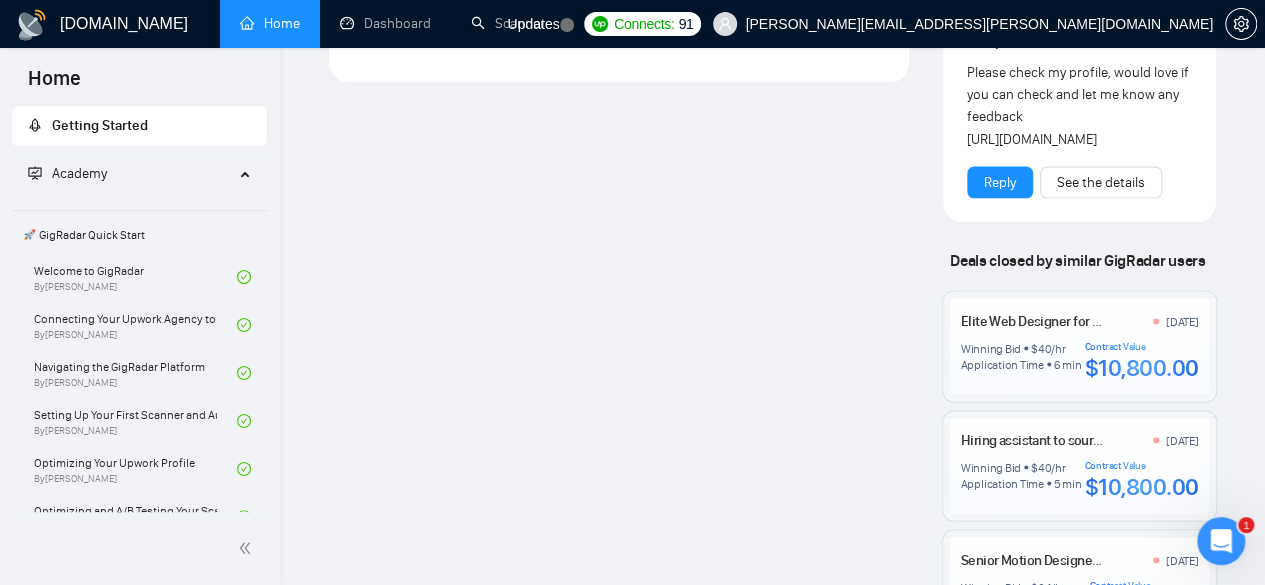click on "Deals closed by similar GigRadar users" at bounding box center [1077, 260] 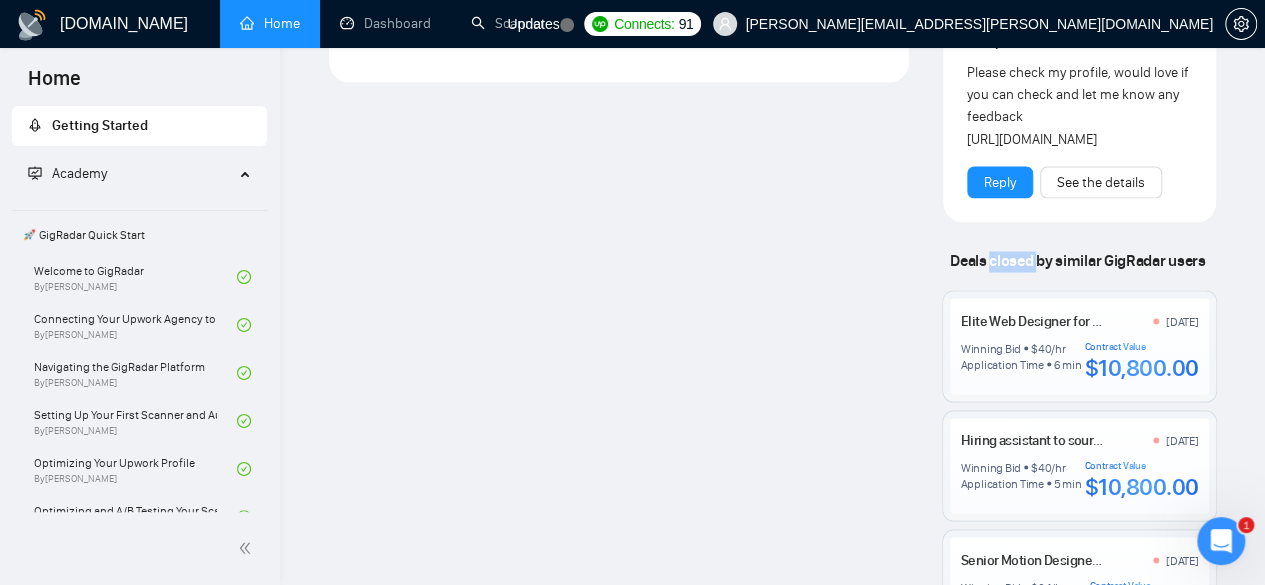 click on "Deals closed by similar GigRadar users" at bounding box center [1077, 260] 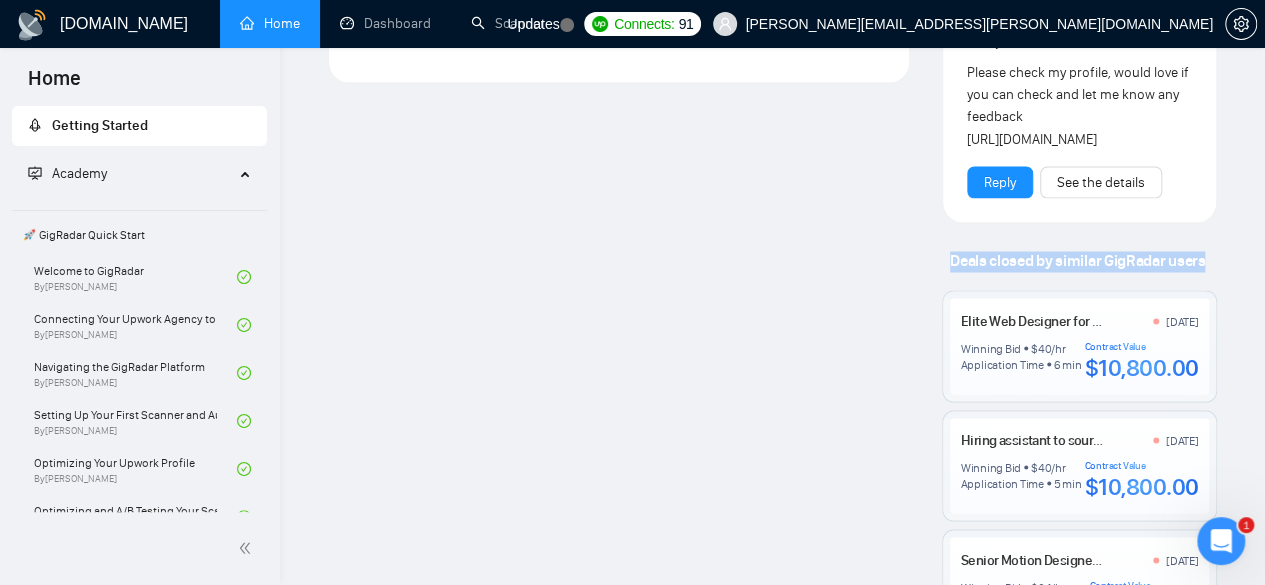 click on "Deals closed by similar GigRadar users" at bounding box center (1077, 260) 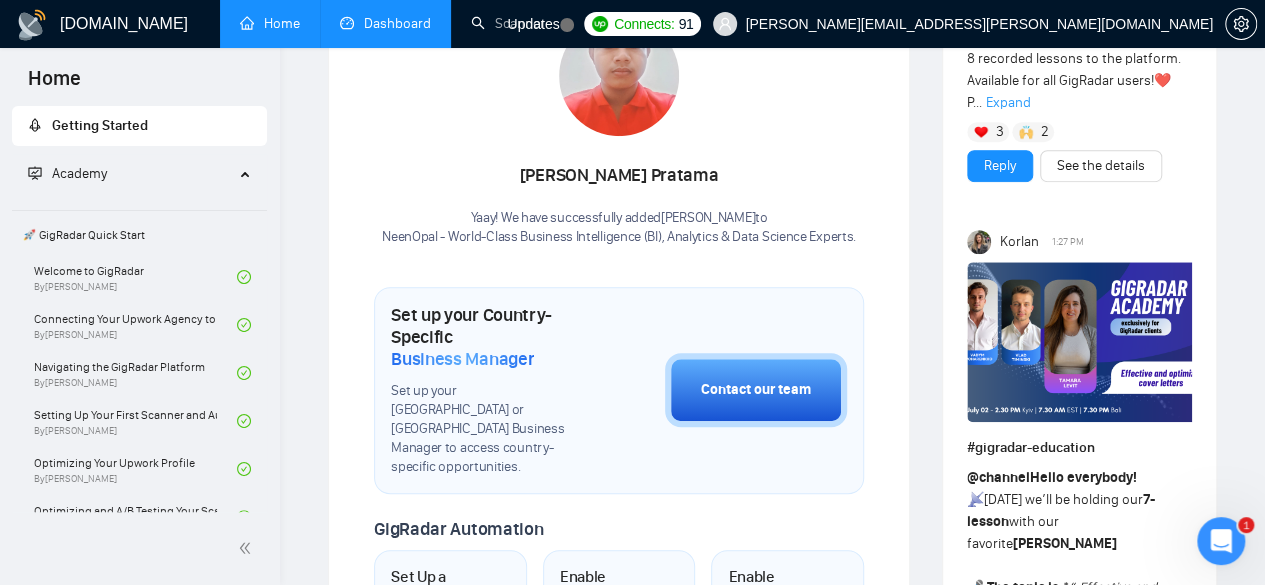 scroll, scrollTop: 426, scrollLeft: 0, axis: vertical 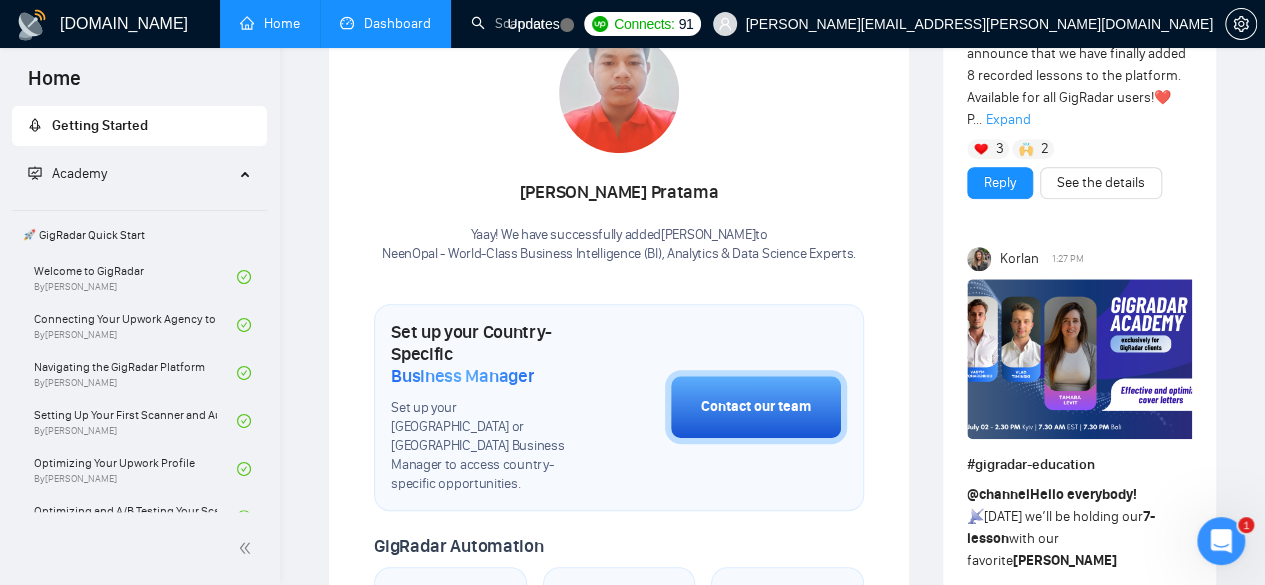 click on "Dashboard" at bounding box center [385, 23] 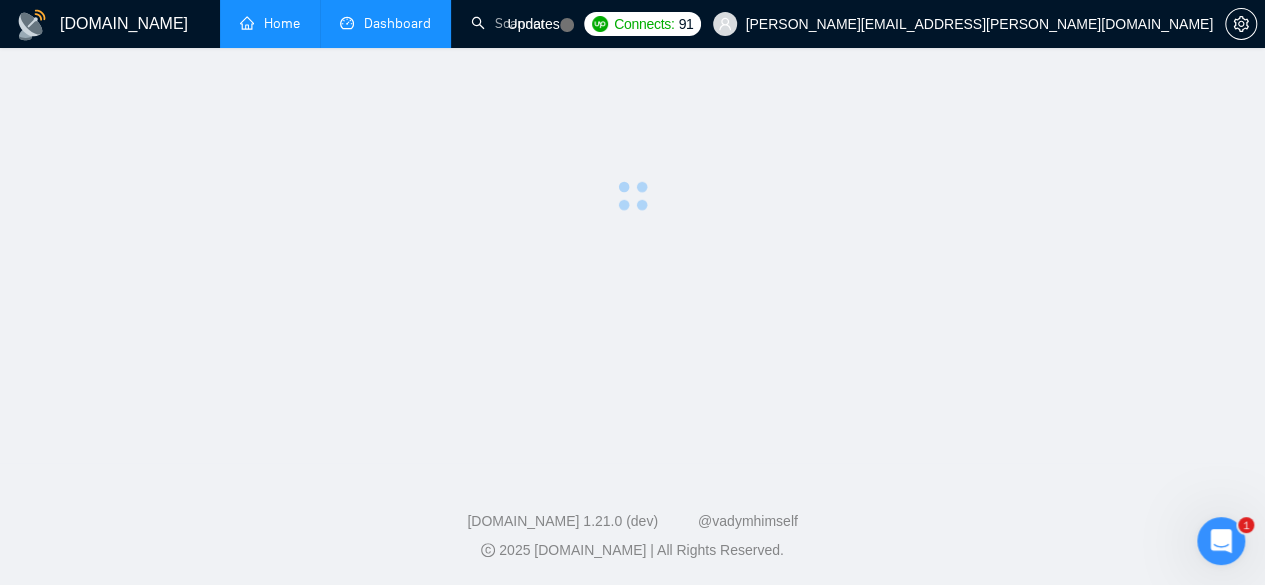 scroll, scrollTop: 0, scrollLeft: 0, axis: both 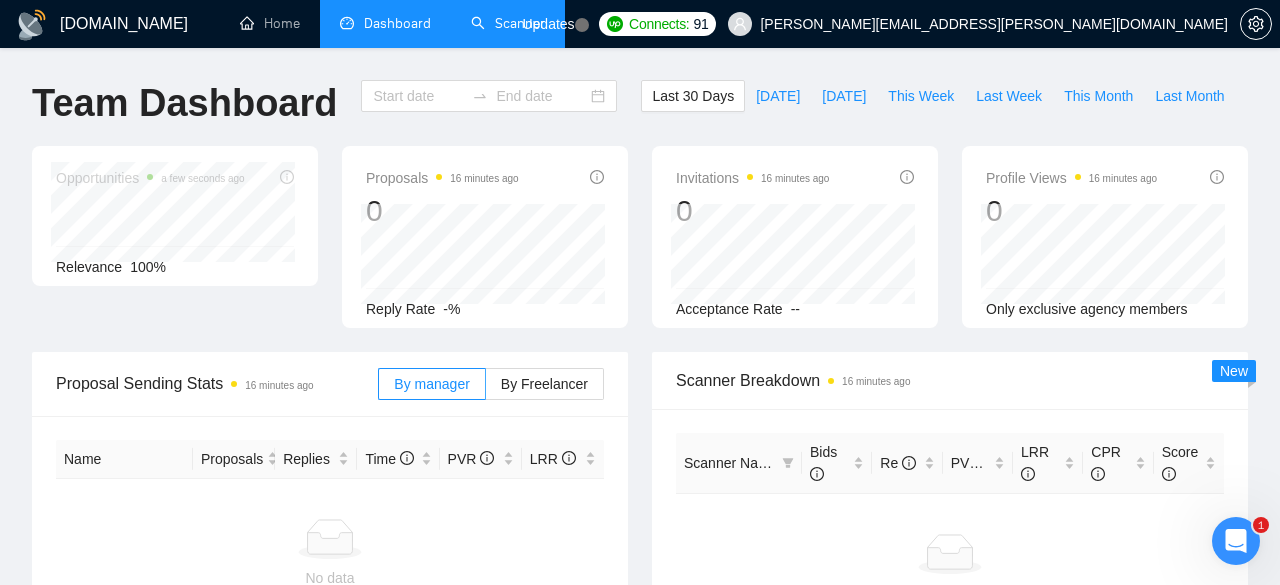 type on "[DATE]" 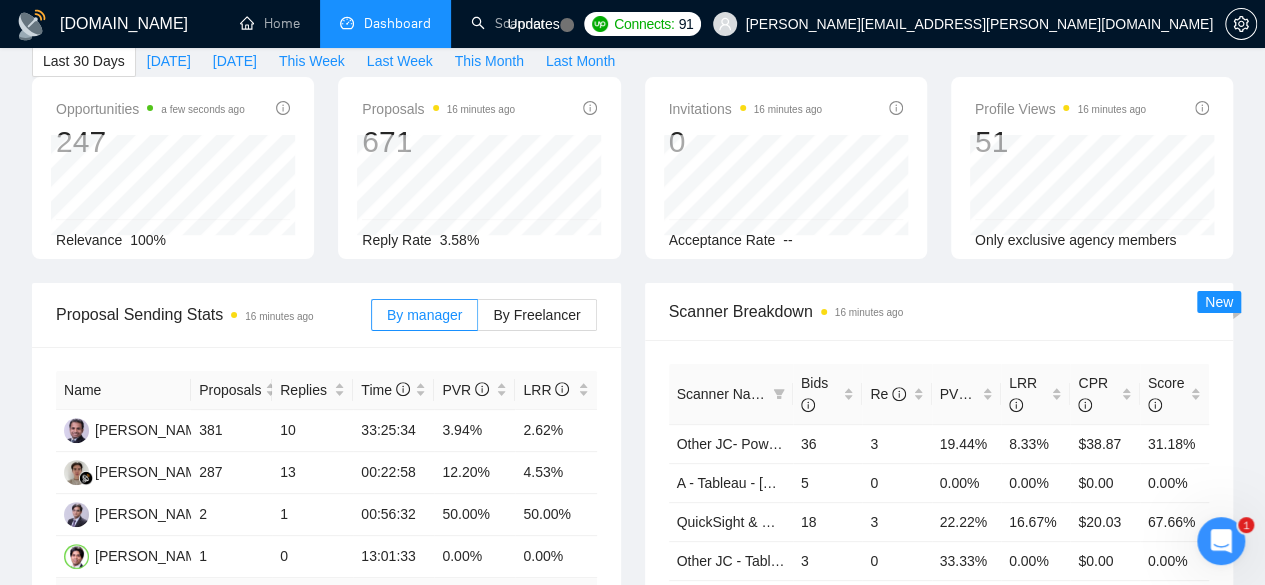 scroll, scrollTop: 200, scrollLeft: 0, axis: vertical 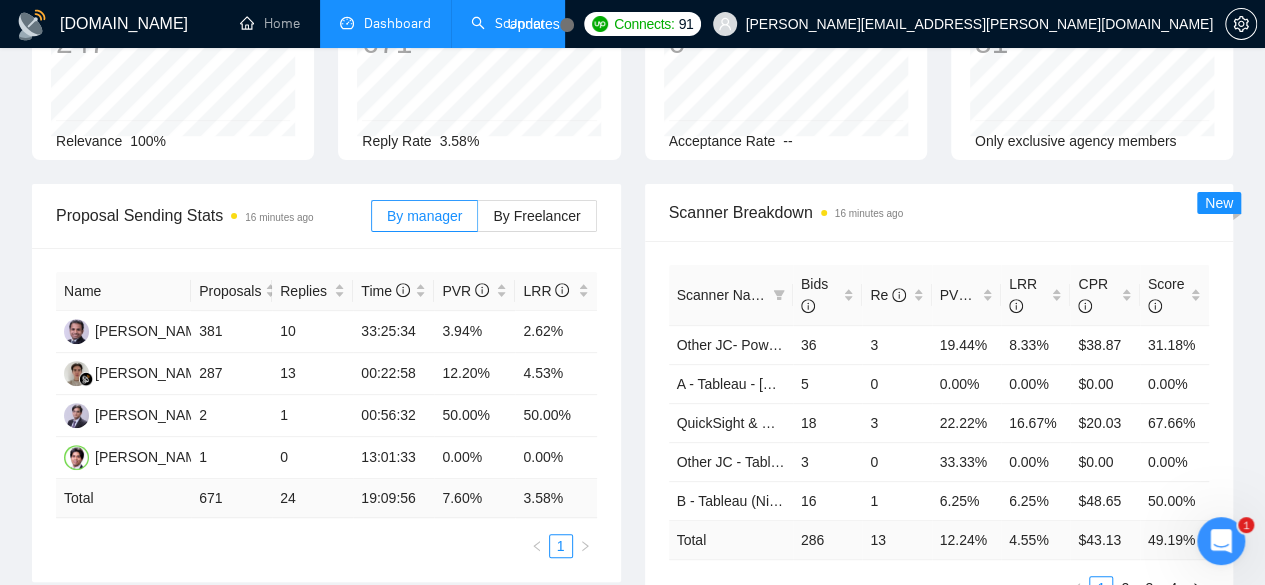 click on "Scanner" at bounding box center (508, 23) 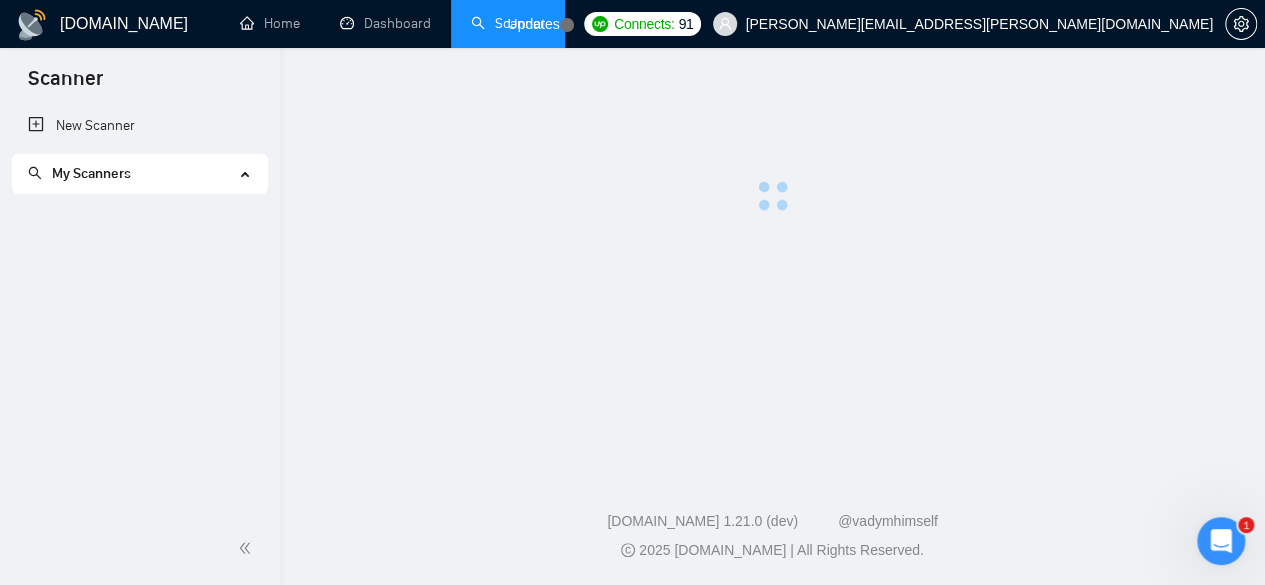 scroll, scrollTop: 0, scrollLeft: 0, axis: both 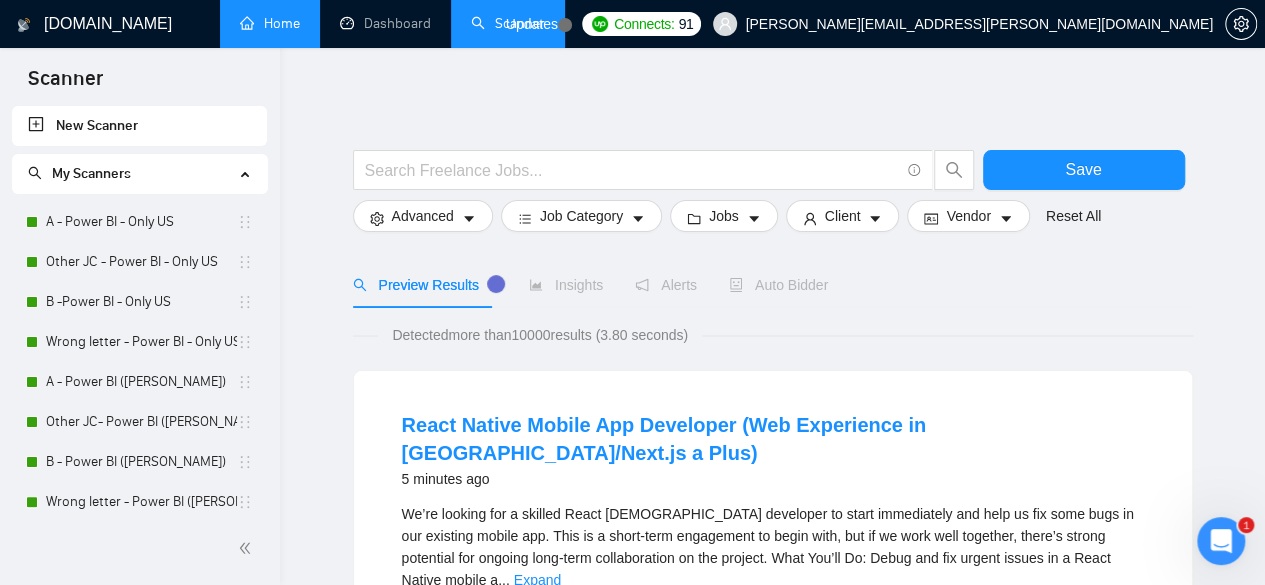 click on "Home" at bounding box center [270, 23] 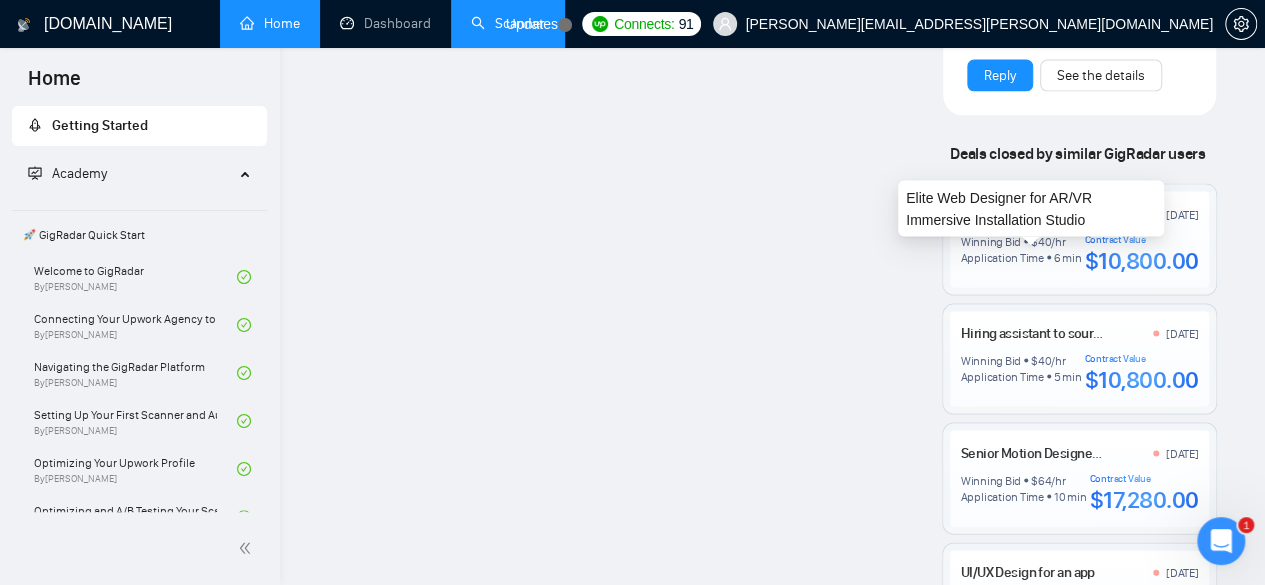 scroll, scrollTop: 2133, scrollLeft: 0, axis: vertical 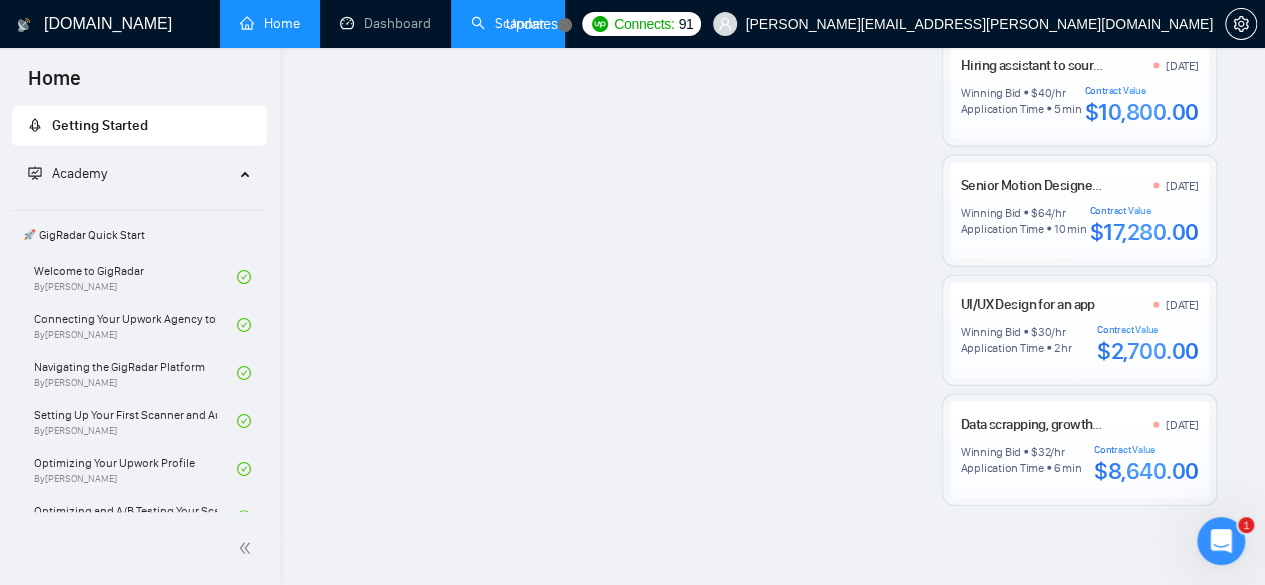 click on "2 hr" at bounding box center [1063, 348] 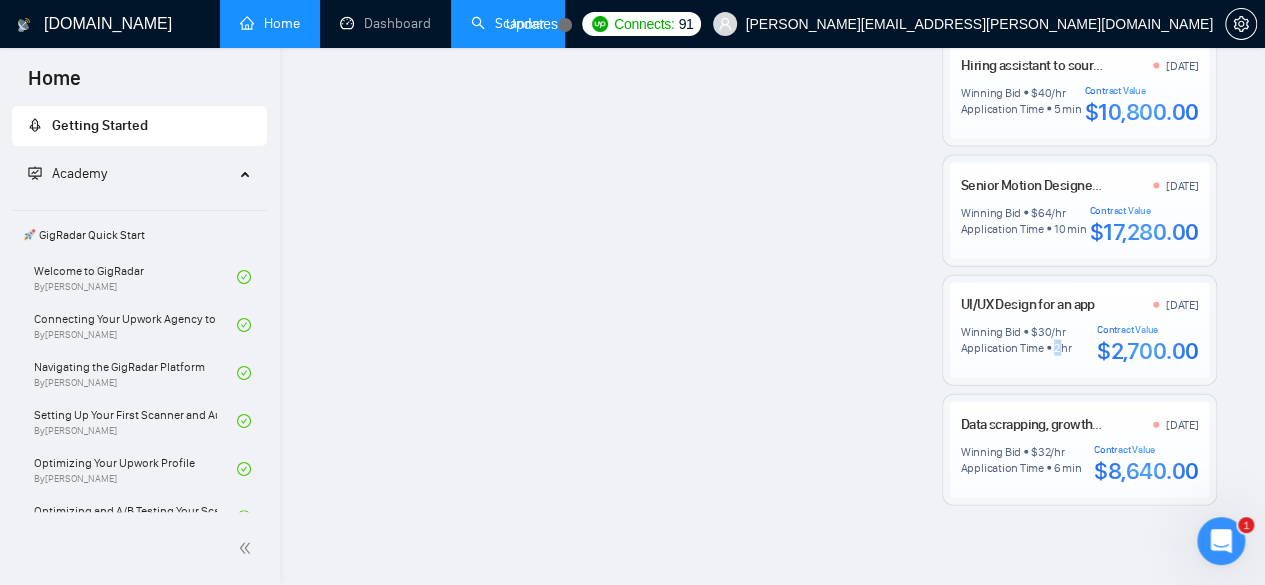 click on "2 hr" at bounding box center (1063, 348) 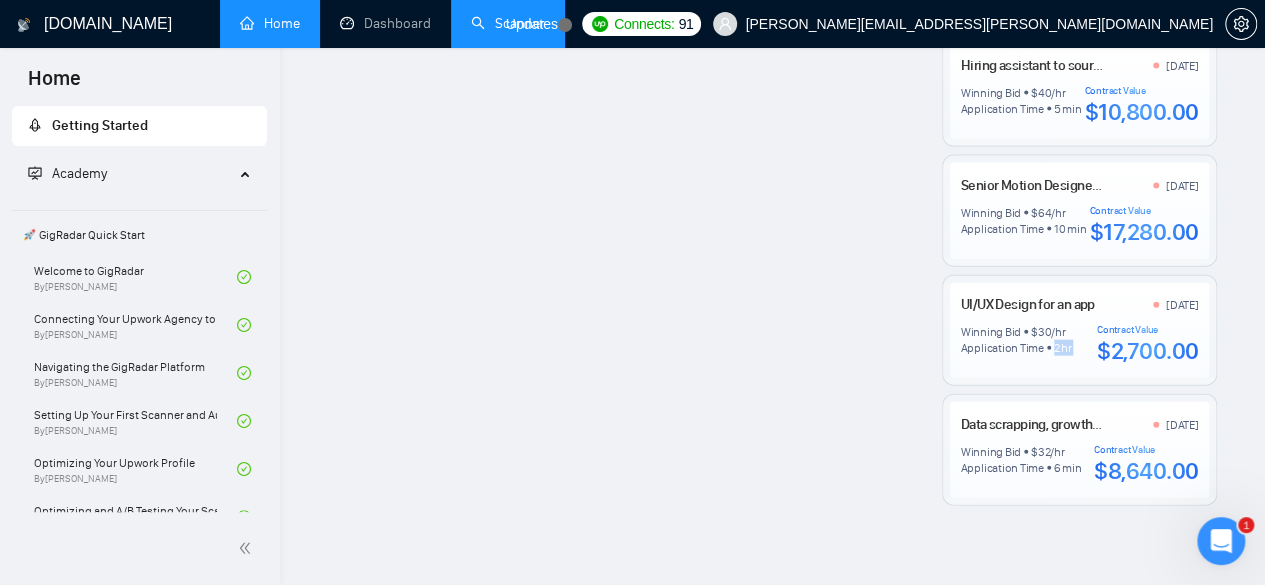click on "2 hr" at bounding box center [1063, 348] 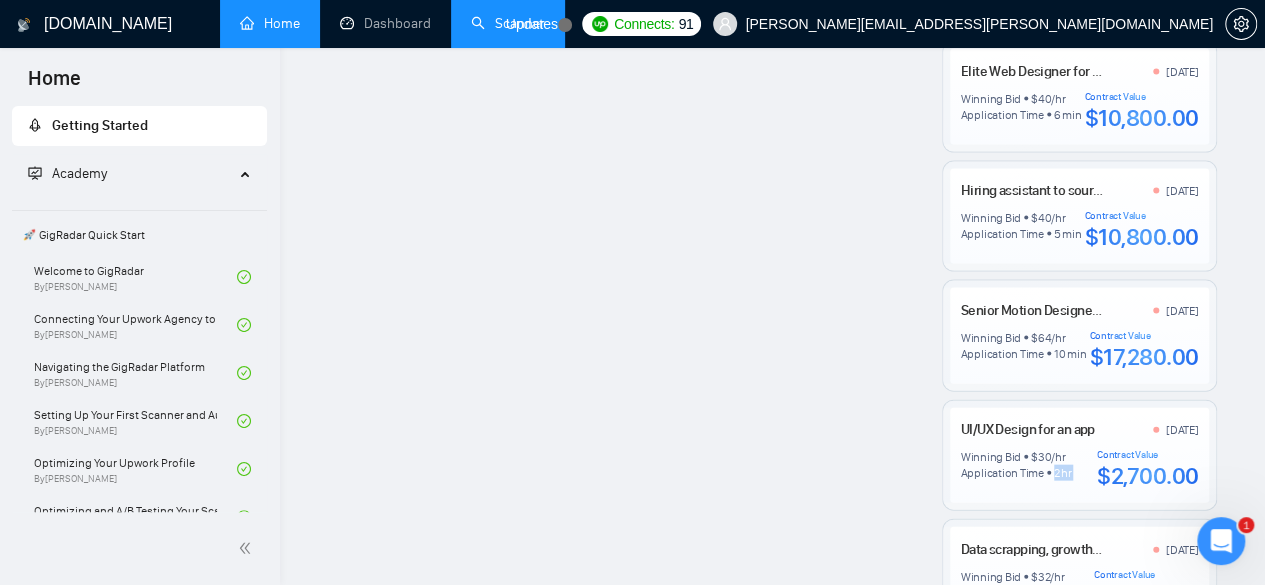 scroll, scrollTop: 2000, scrollLeft: 0, axis: vertical 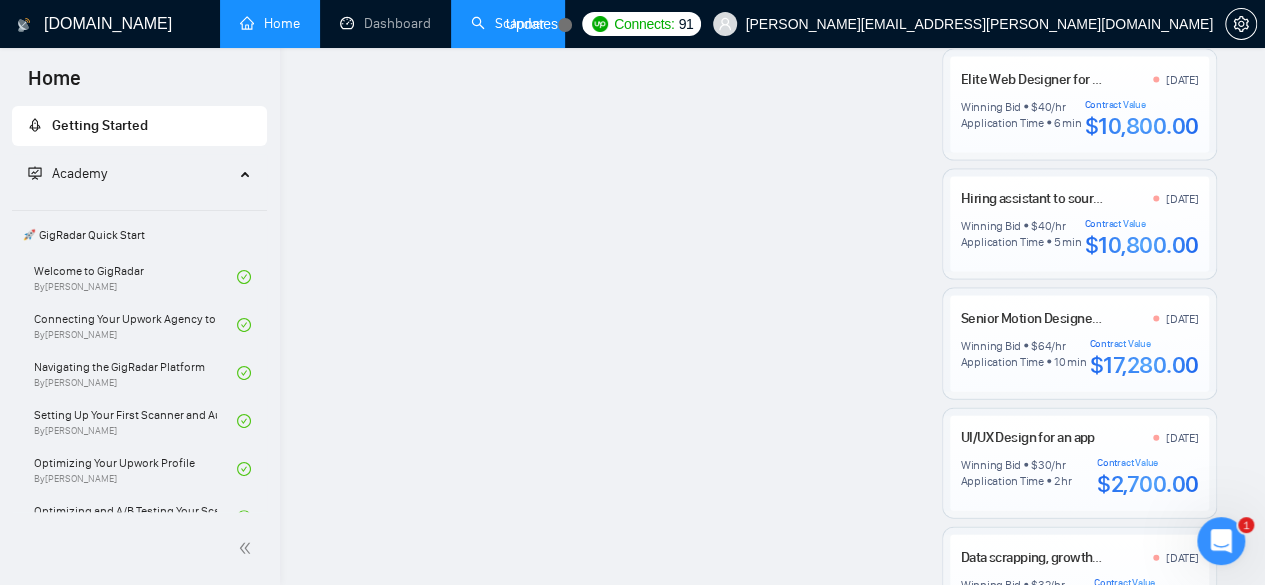 click on "6 min" at bounding box center (1068, 123) 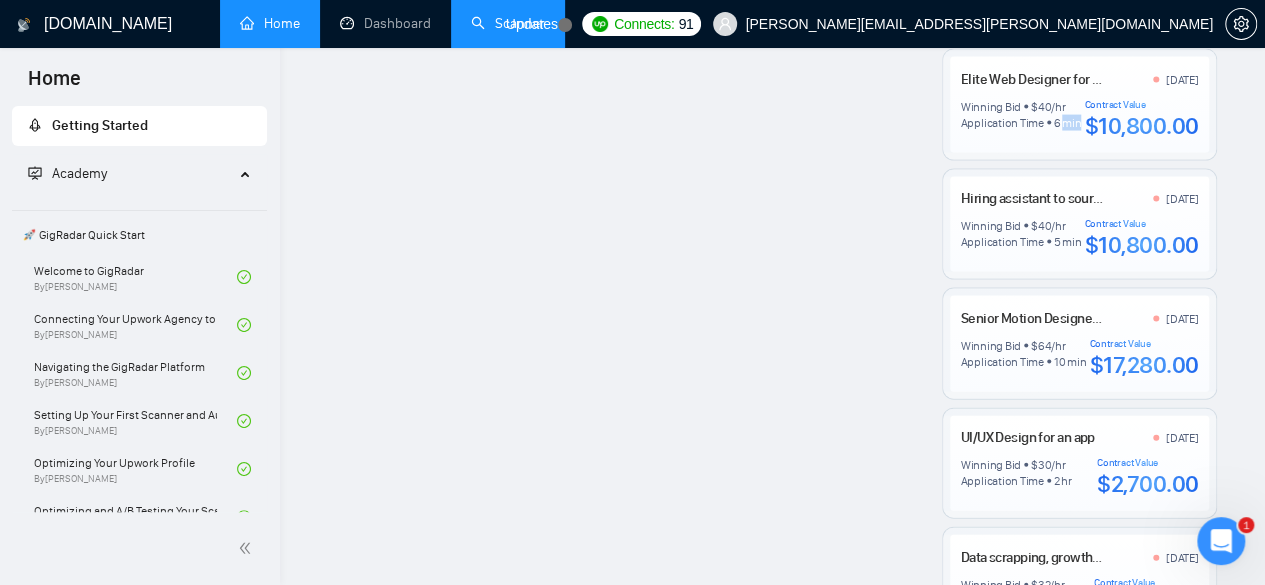 click on "6 min" at bounding box center [1068, 123] 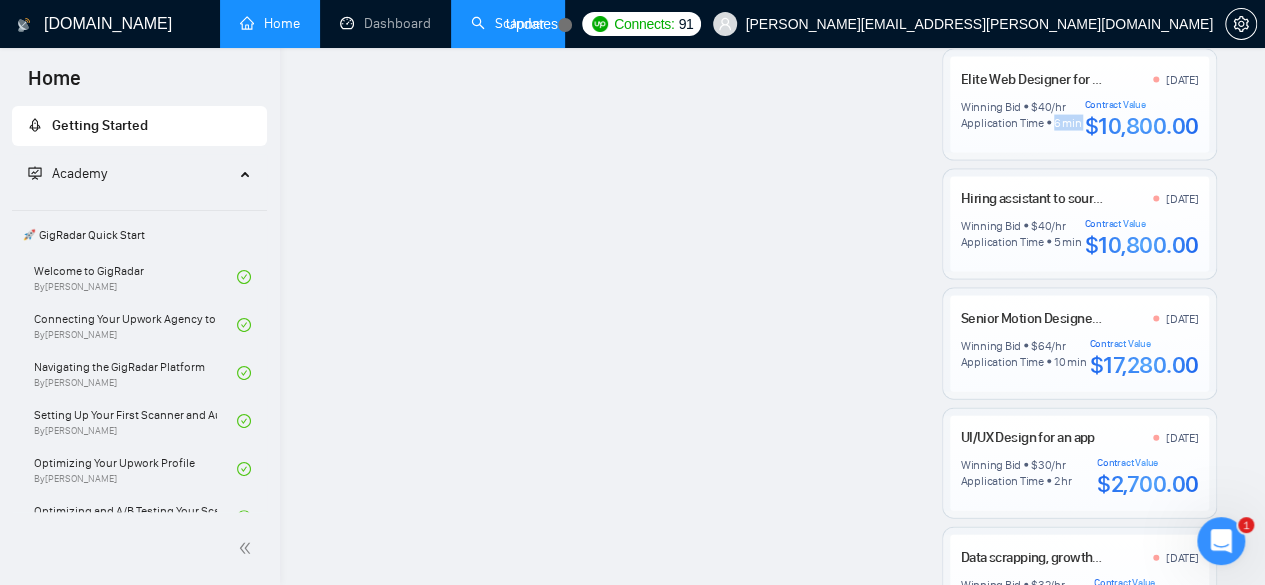 click on "6 min" at bounding box center [1068, 123] 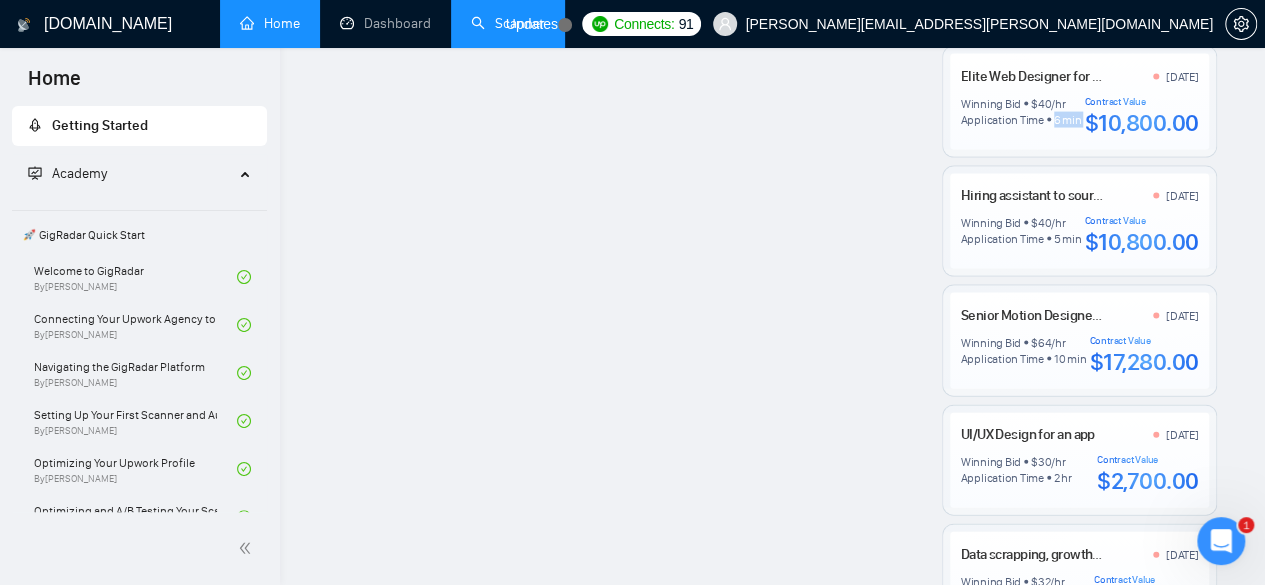 scroll, scrollTop: 1892, scrollLeft: 0, axis: vertical 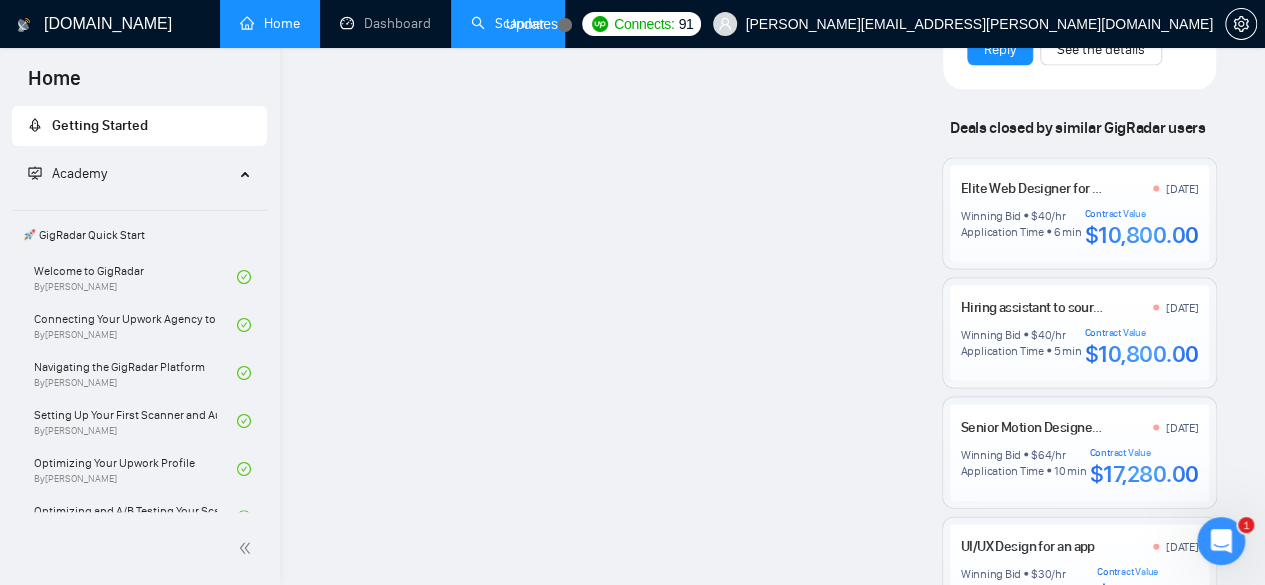 click on "Welcome to  GigRadar We're excited to have you on board. Get ready to streamline your job search, unlock new opportunities, and let AI match you with the best gigs. Your   Business Manager [PERSON_NAME]! We have successfully added  [PERSON_NAME]  to   NeenOpal - World-Class Business Intelligence (BI), Analytics & Data Science Experts . Set up your Country-Specific  Business Manager Set up your United States or [GEOGRAPHIC_DATA] Business Manager to access country-specific opportunities. Contact our team GigRadar Automation Set Up a   Scanner Enable the scanner for AI matching and real-time job alerts. Enable   Opportunity Alerts Keep updated on top matches and new jobs. Enable   Automatic Proposal Send Never miss any opportunities. GigRadar Community Join GigRadar   Community Connect with the GigRadar Slack Community for updates, job opportunities, partnerships, and support. Make your   First Post Make your first post on GigRadar community. Level Up Your Skill Explore   Academy" at bounding box center (619, -533) 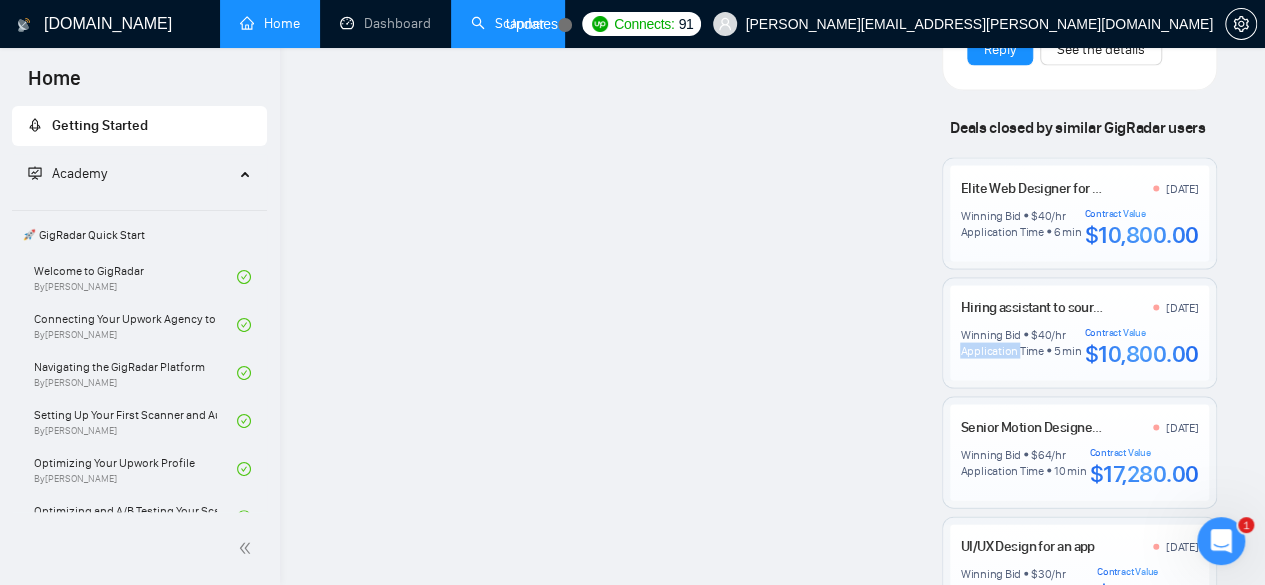 click on "Application Time" at bounding box center (1001, 350) 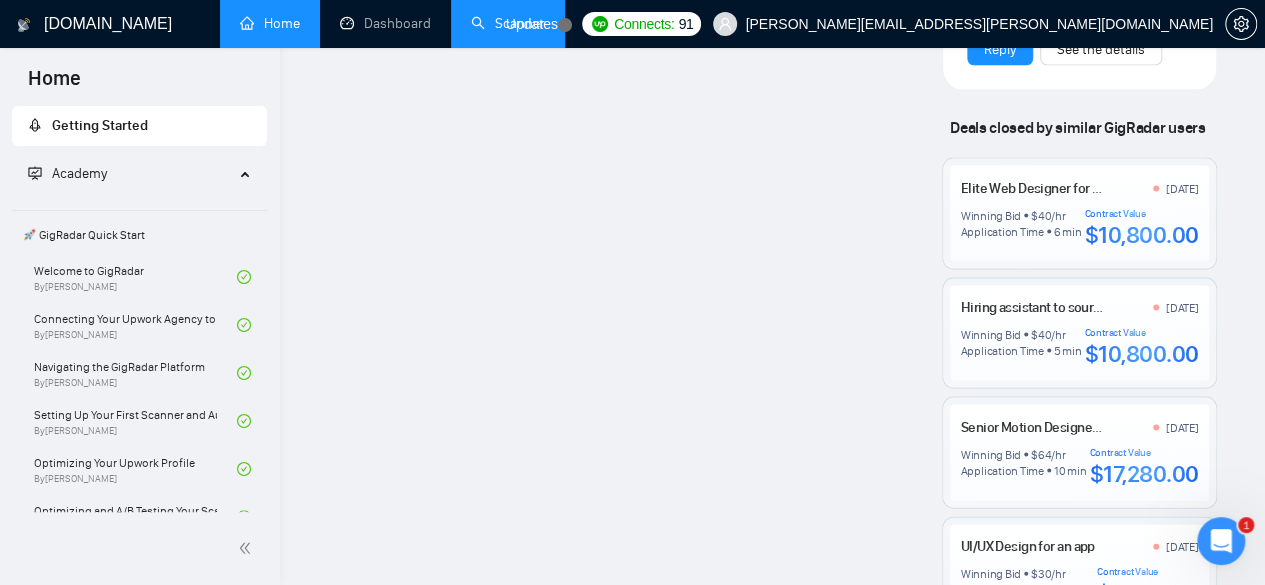 click on "Hiring assistant to source top-quality candidates [DATE] Winning Bid $ 40 /hr Application Time 5 min Contract Value $10,800.00" at bounding box center [1079, 332] 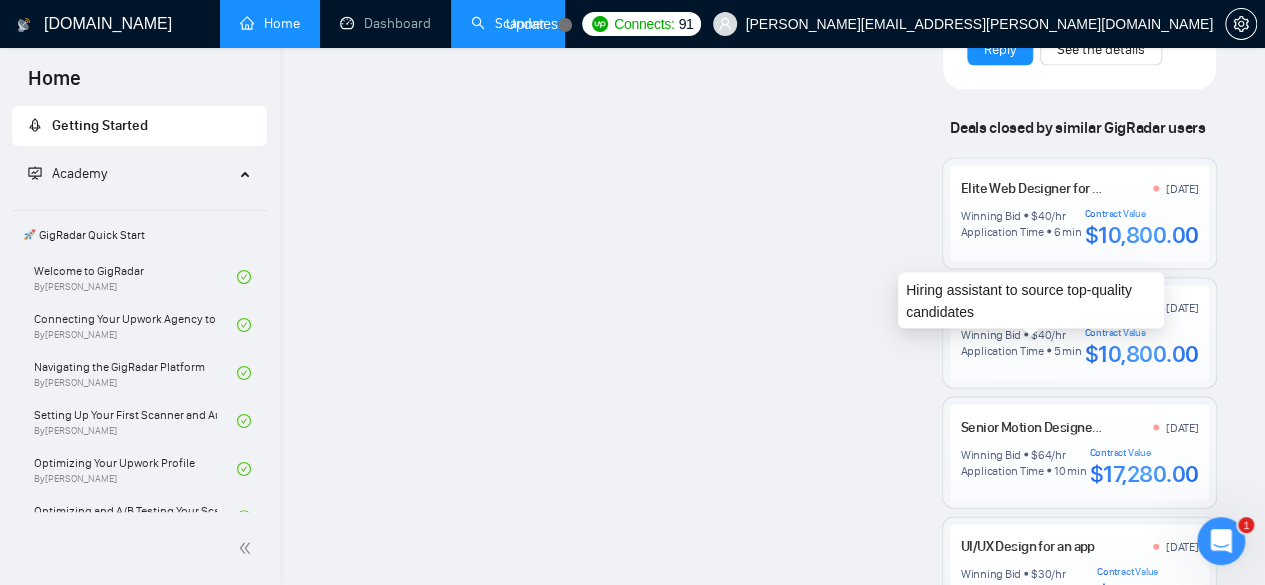 click on "Hiring assistant to source top-quality candidates" at bounding box center (1031, 300) 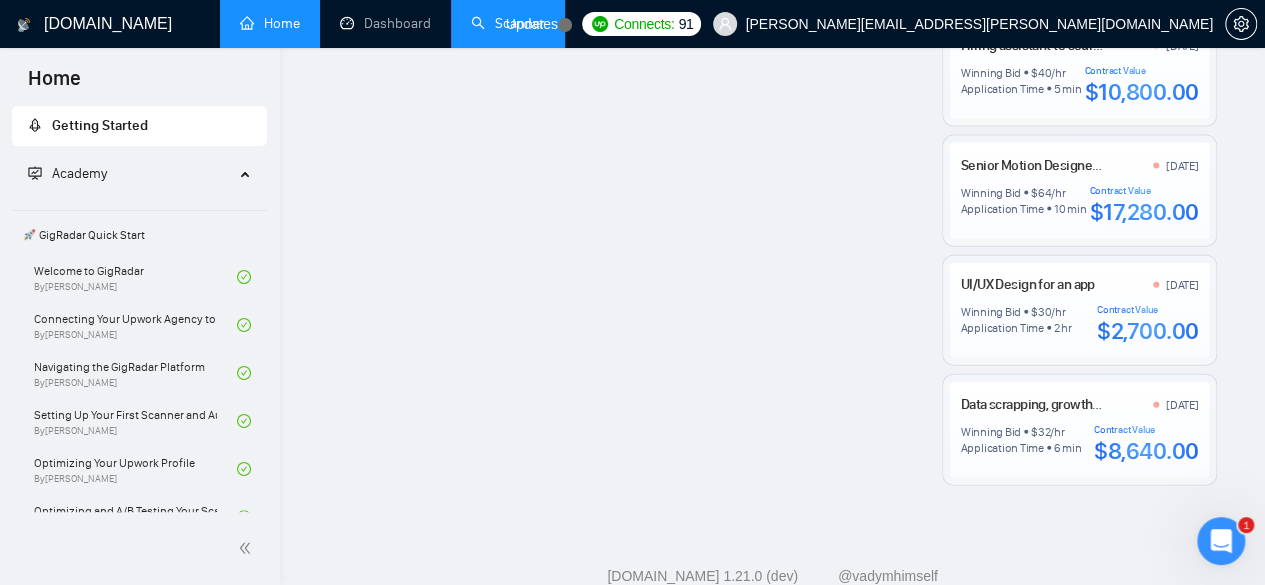 scroll, scrollTop: 2226, scrollLeft: 0, axis: vertical 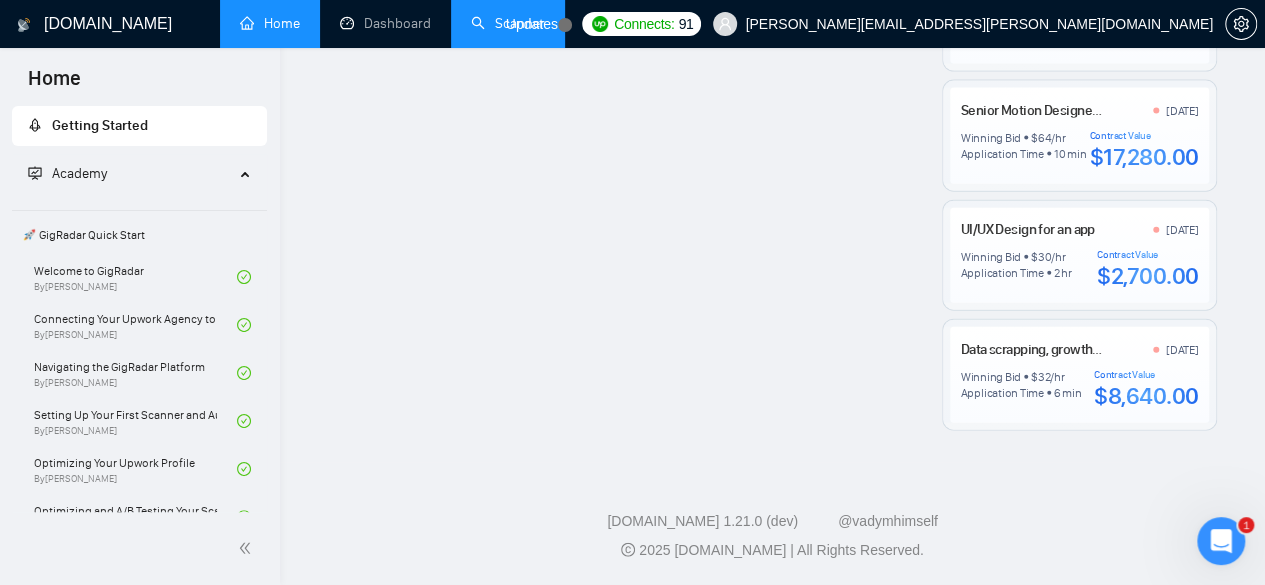 click 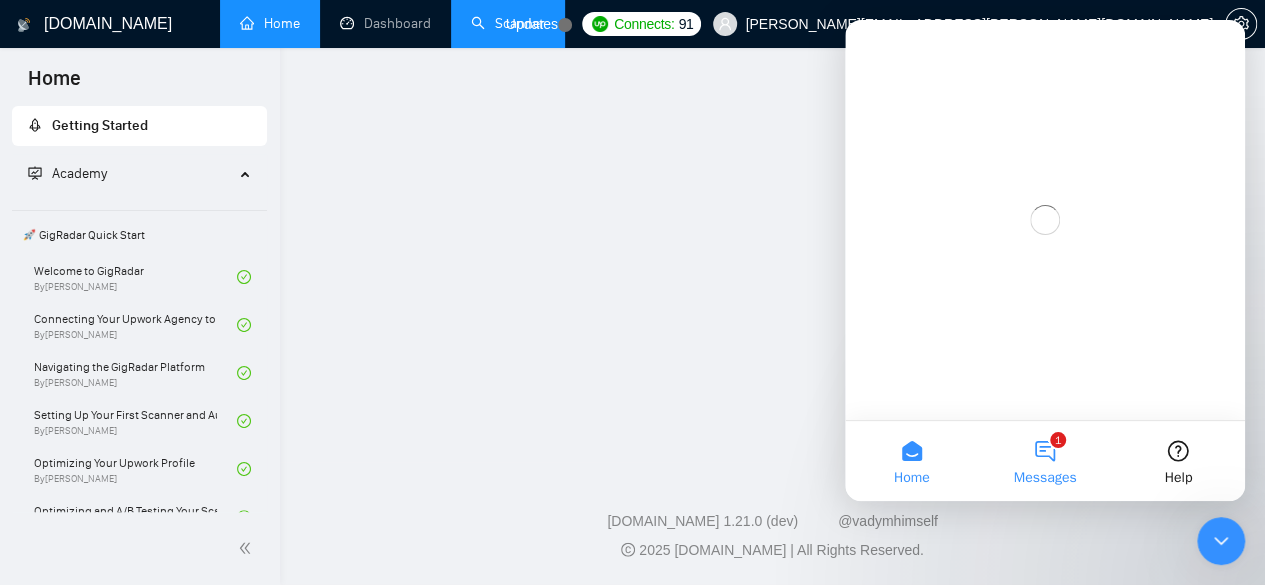 scroll, scrollTop: 0, scrollLeft: 0, axis: both 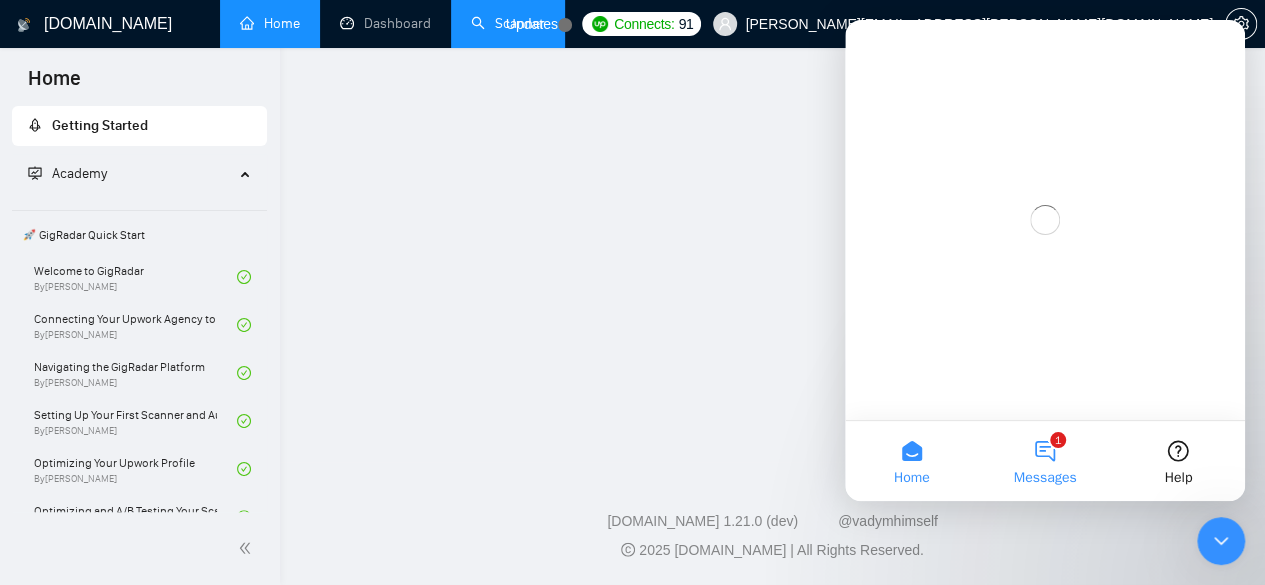 click on "1 Messages" at bounding box center (1044, 461) 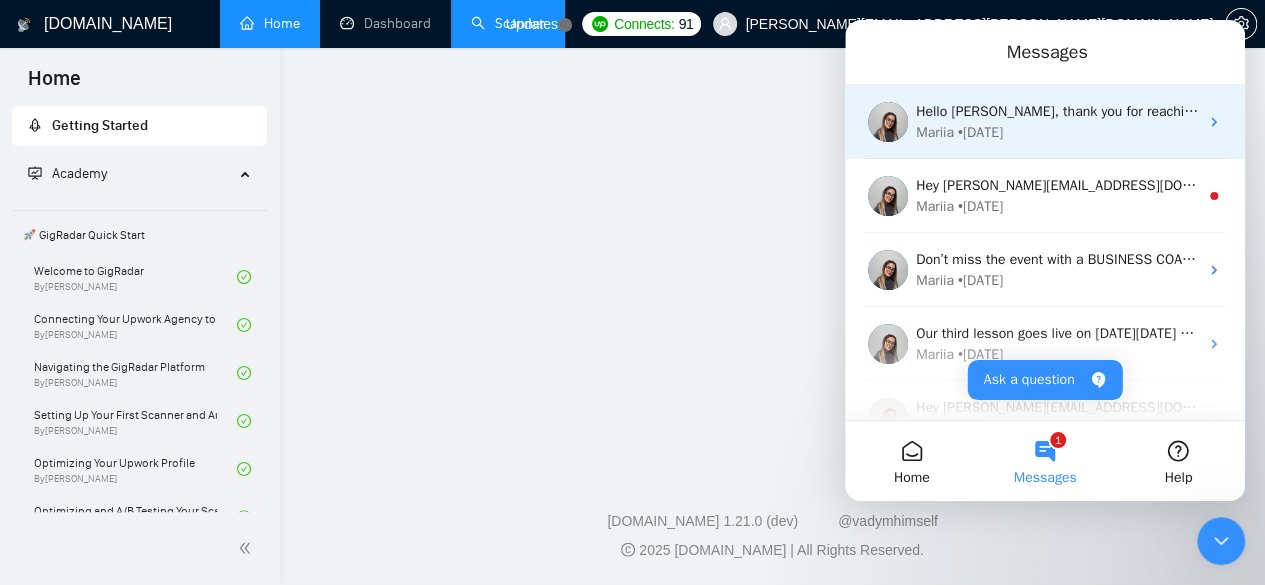click on "Mariia •  [DATE]" at bounding box center (1057, 132) 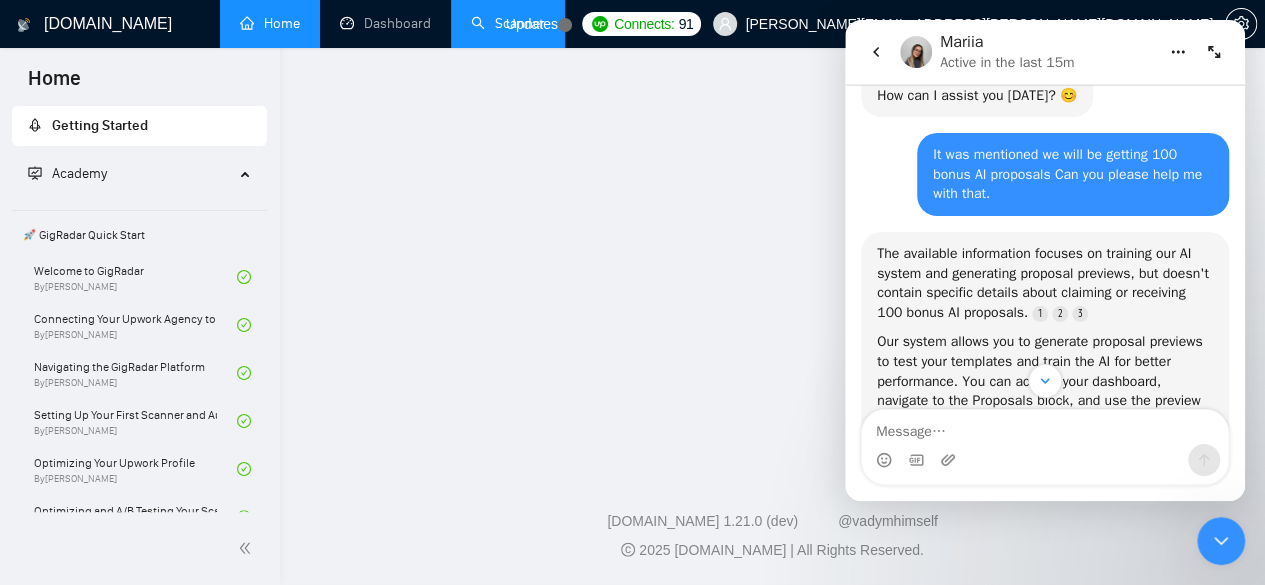 scroll, scrollTop: 0, scrollLeft: 0, axis: both 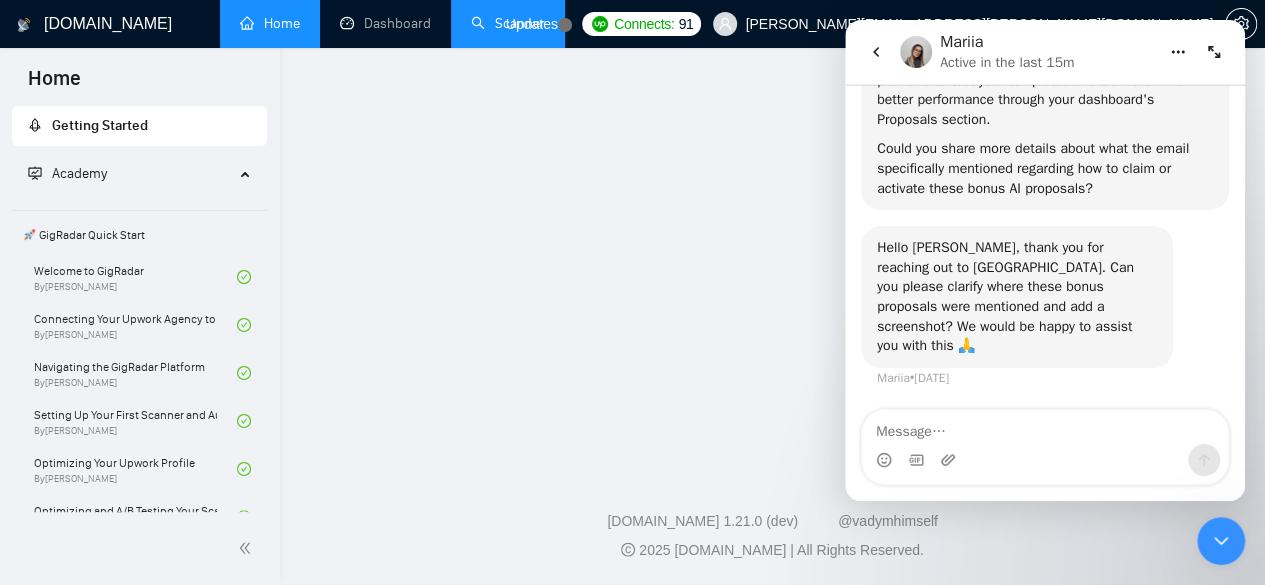 click on "Welcome to  GigRadar We're excited to have you on board. Get ready to streamline your job search, unlock new opportunities, and let AI match you with the best gigs. Your   Business Manager [PERSON_NAME]! We have successfully added  [PERSON_NAME]  to   NeenOpal - World-Class Business Intelligence (BI), Analytics & Data Science Experts . Set up your Country-Specific  Business Manager Set up your United States or [GEOGRAPHIC_DATA] Business Manager to access country-specific opportunities. Contact our team GigRadar Automation Set Up a   Scanner Enable the scanner for AI matching and real-time job alerts. Enable   Opportunity Alerts Keep updated on top matches and new jobs. Enable   Automatic Proposal Send Never miss any opportunities. GigRadar Community Join GigRadar   Community Connect with the GigRadar Slack Community for updates, job opportunities, partnerships, and support. Make your   First Post Make your first post on GigRadar community. Level Up Your Skill Explore   Academy" at bounding box center (619, -849) 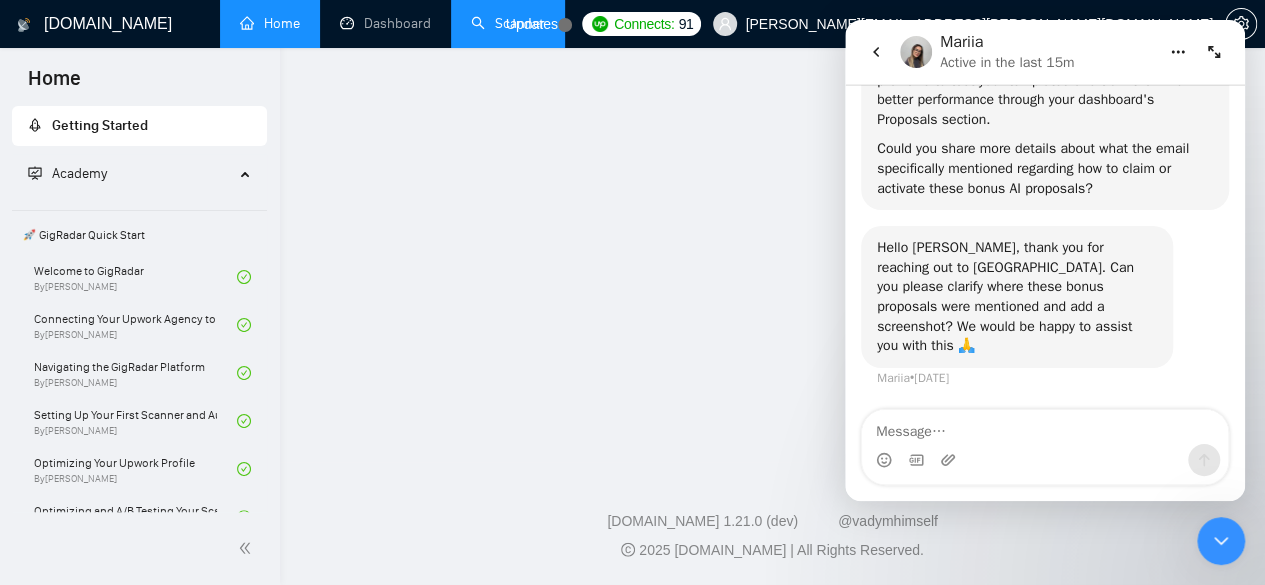 click 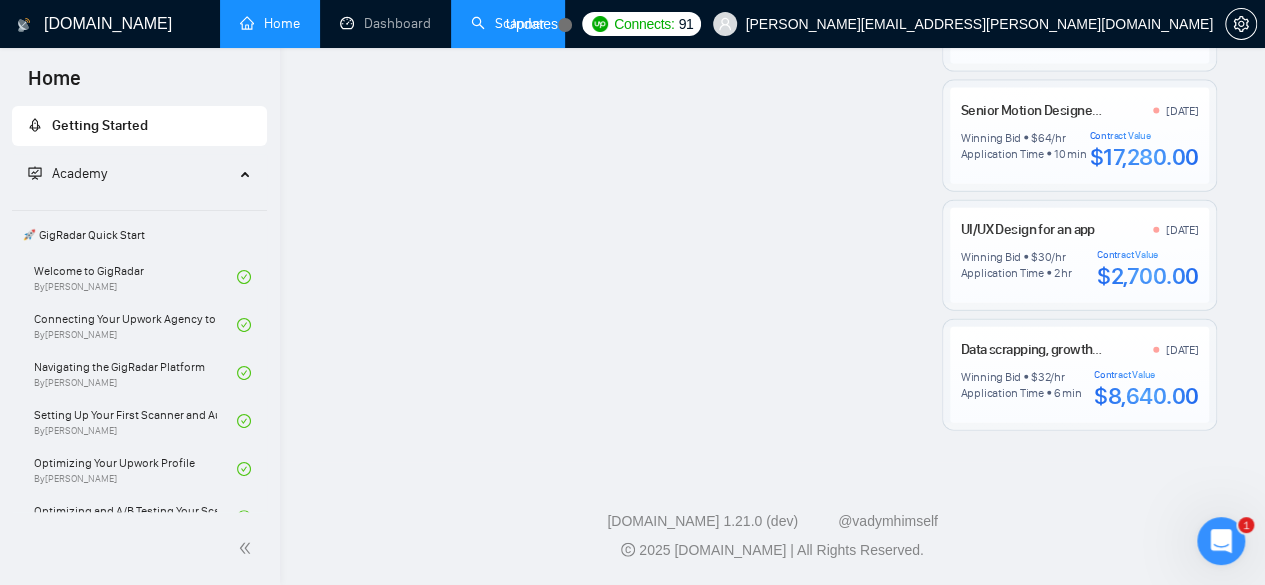 scroll, scrollTop: 0, scrollLeft: 0, axis: both 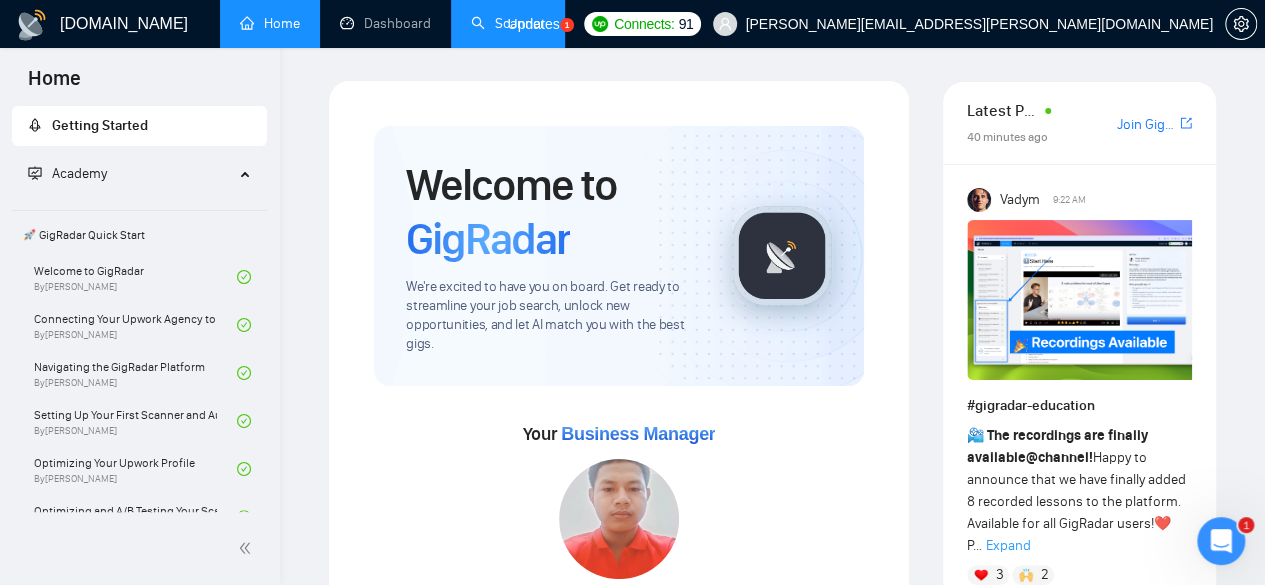 click on "Scanner" at bounding box center [508, 23] 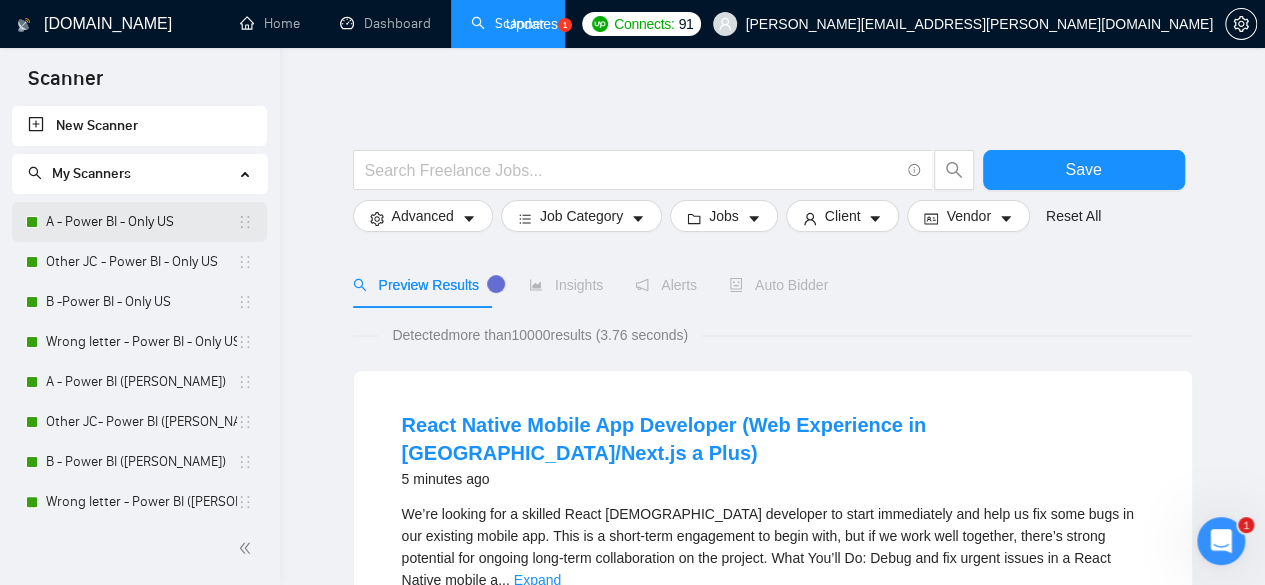 click on "A - Power BI - Only US" at bounding box center (141, 222) 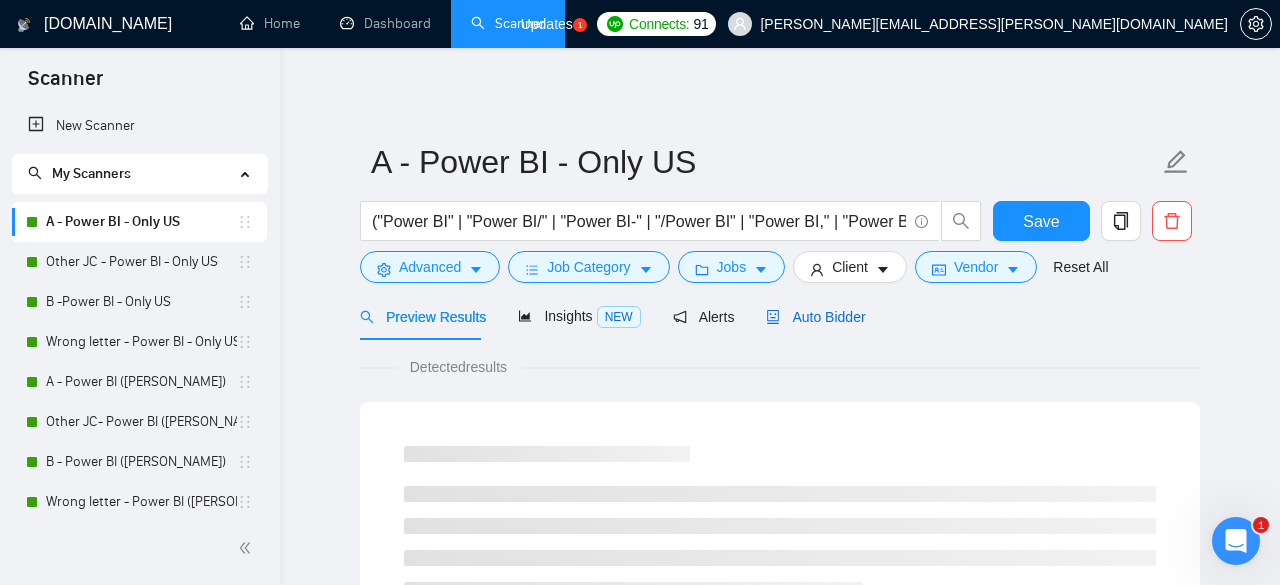 click on "Auto Bidder" at bounding box center (815, 317) 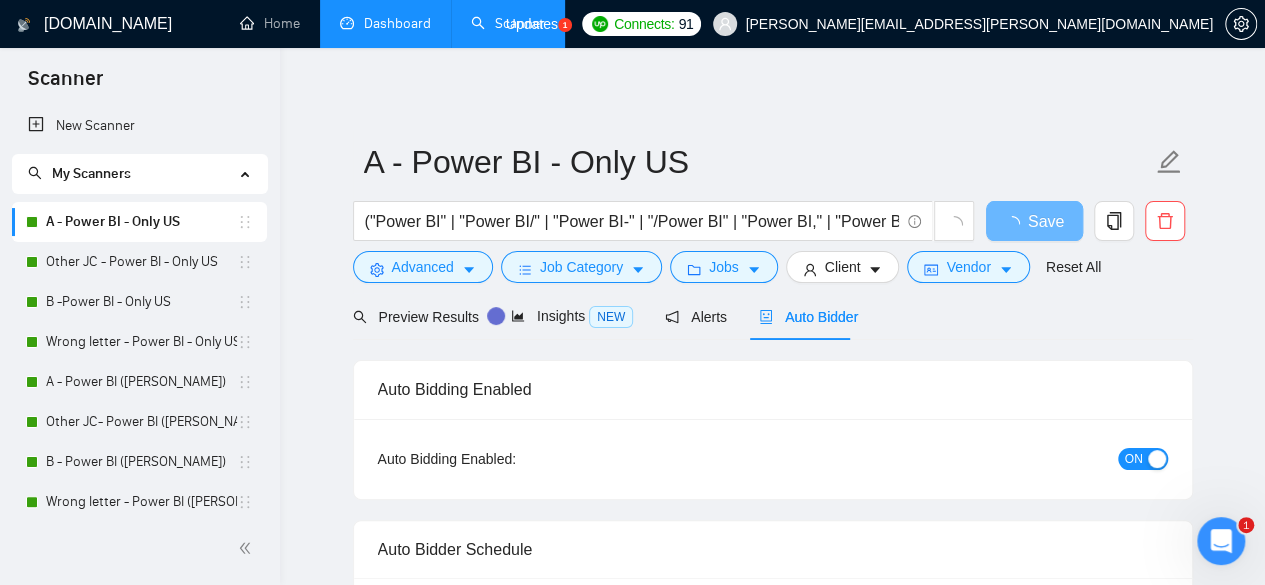 type 